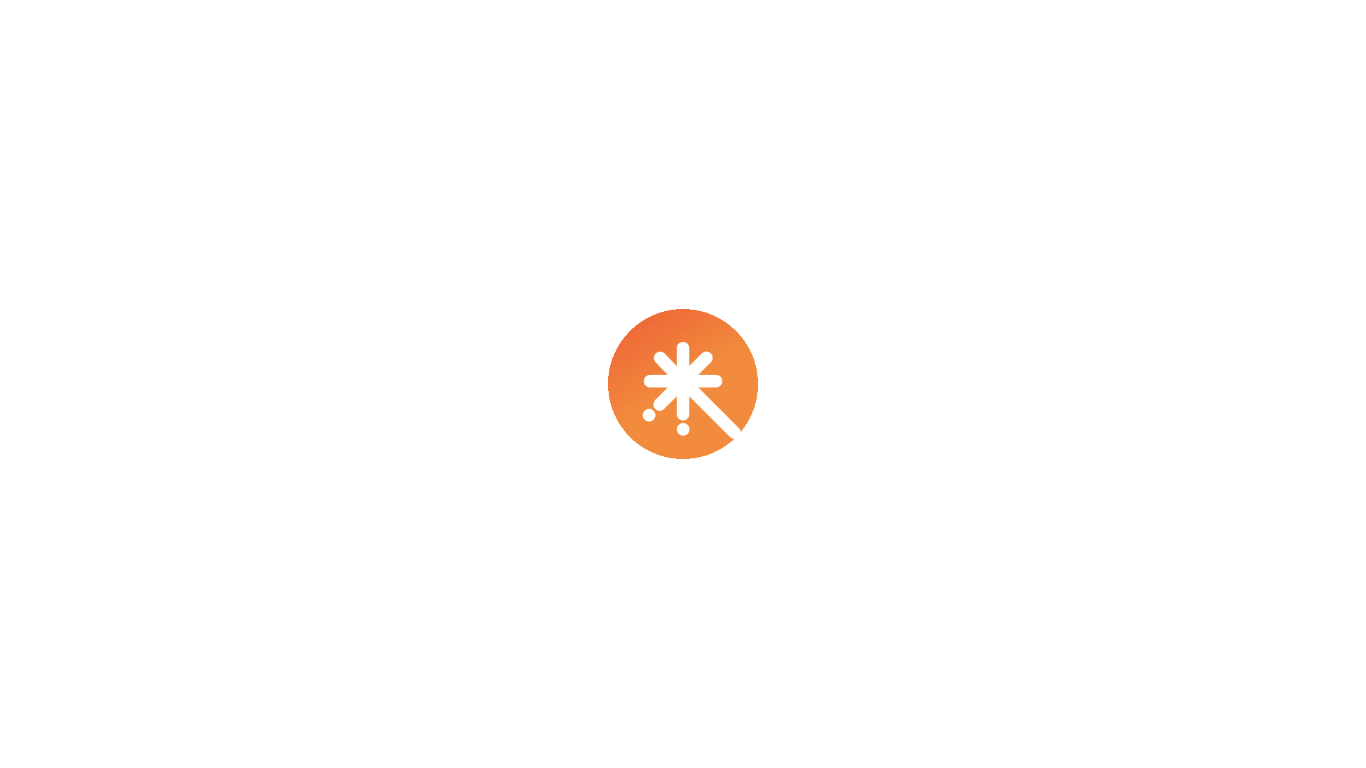 scroll, scrollTop: 0, scrollLeft: 0, axis: both 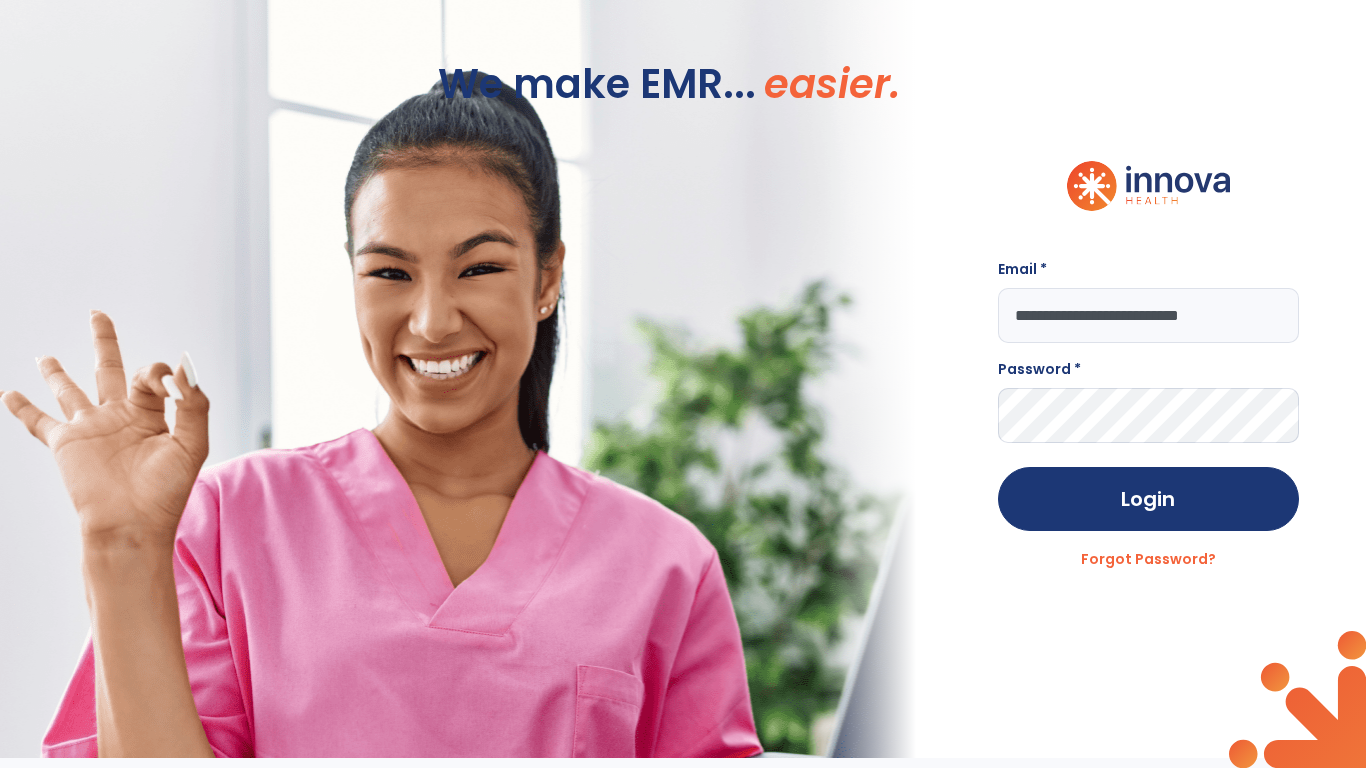 type on "**********" 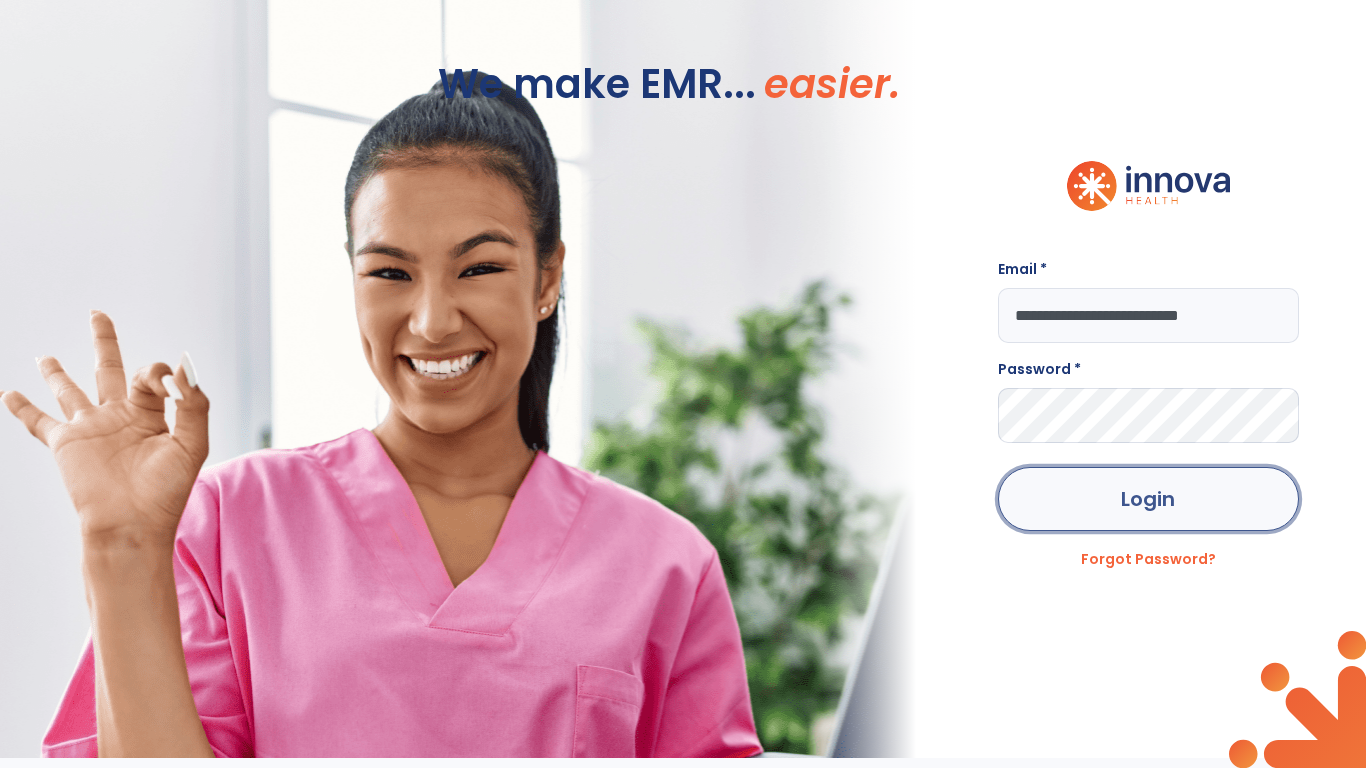 click on "Login" 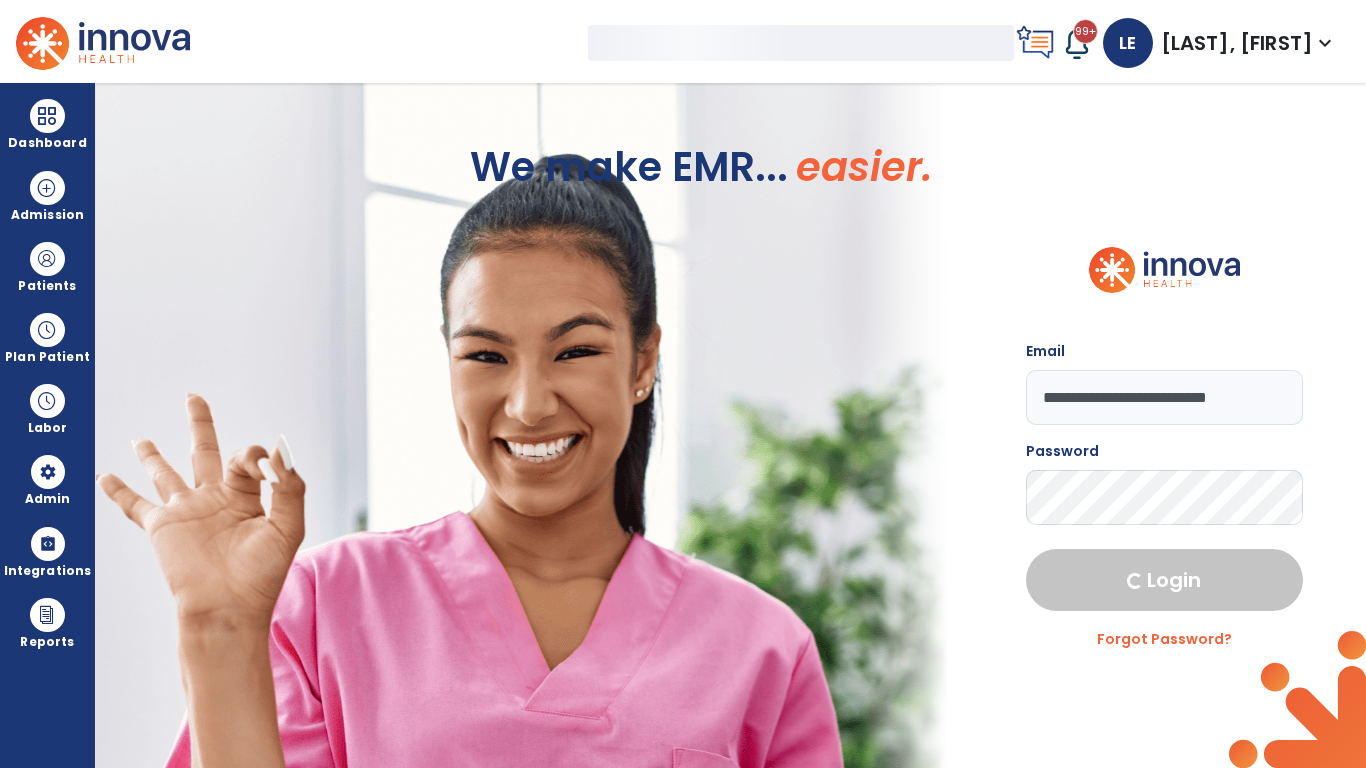 select on "***" 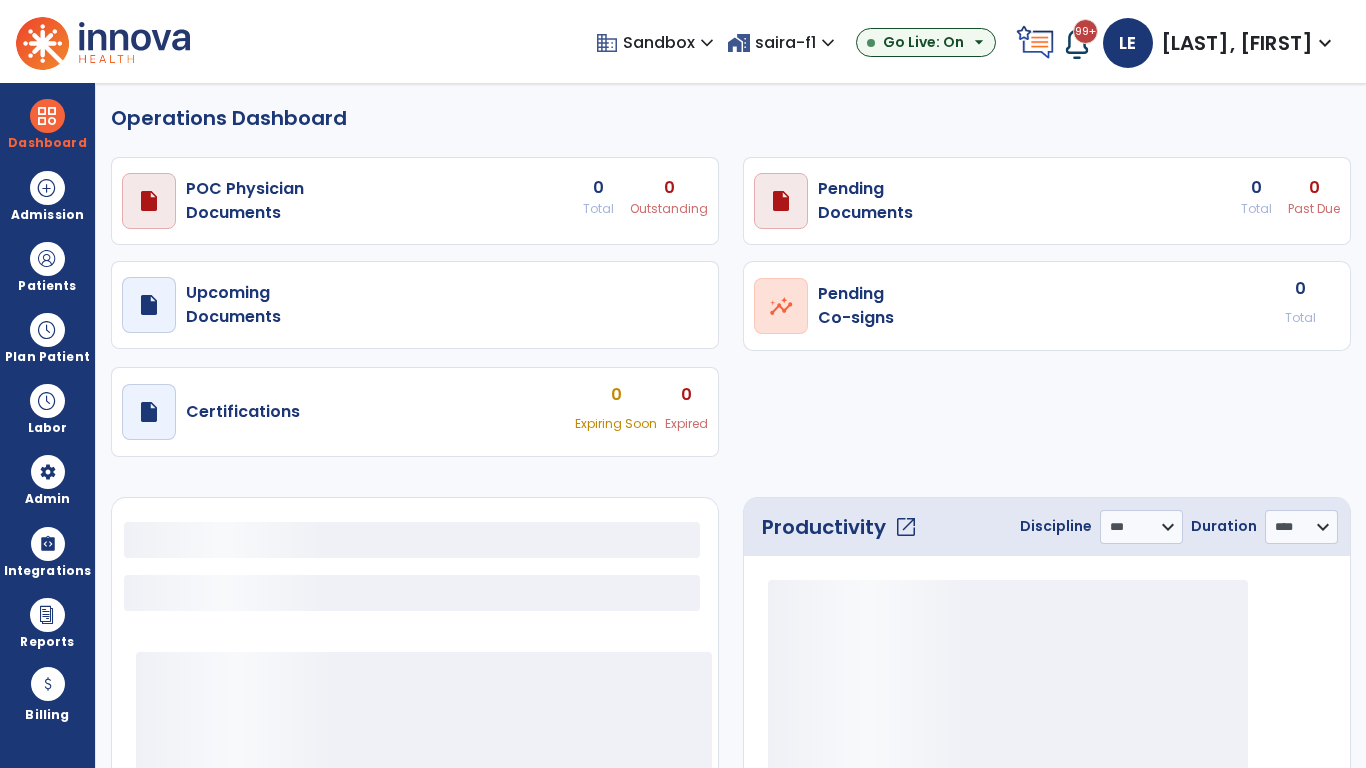 select on "***" 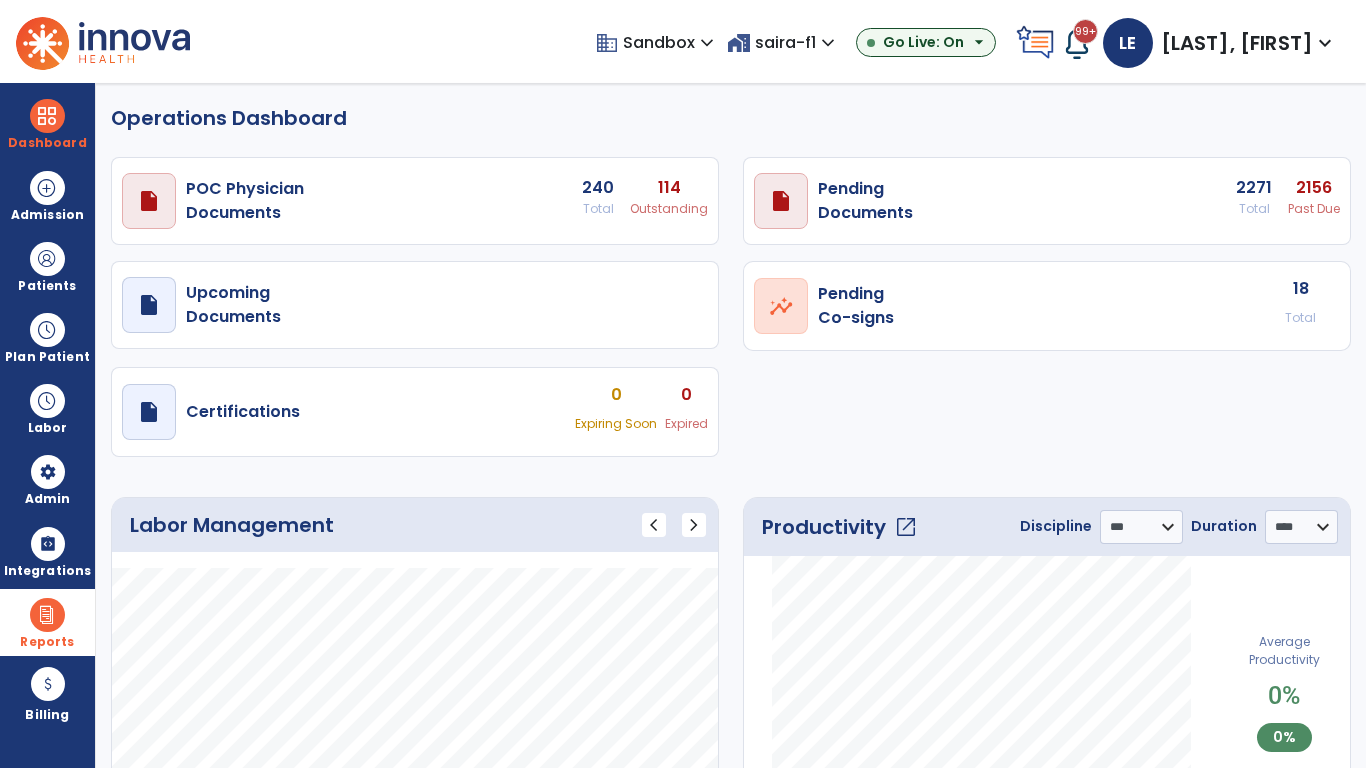 click at bounding box center (47, 615) 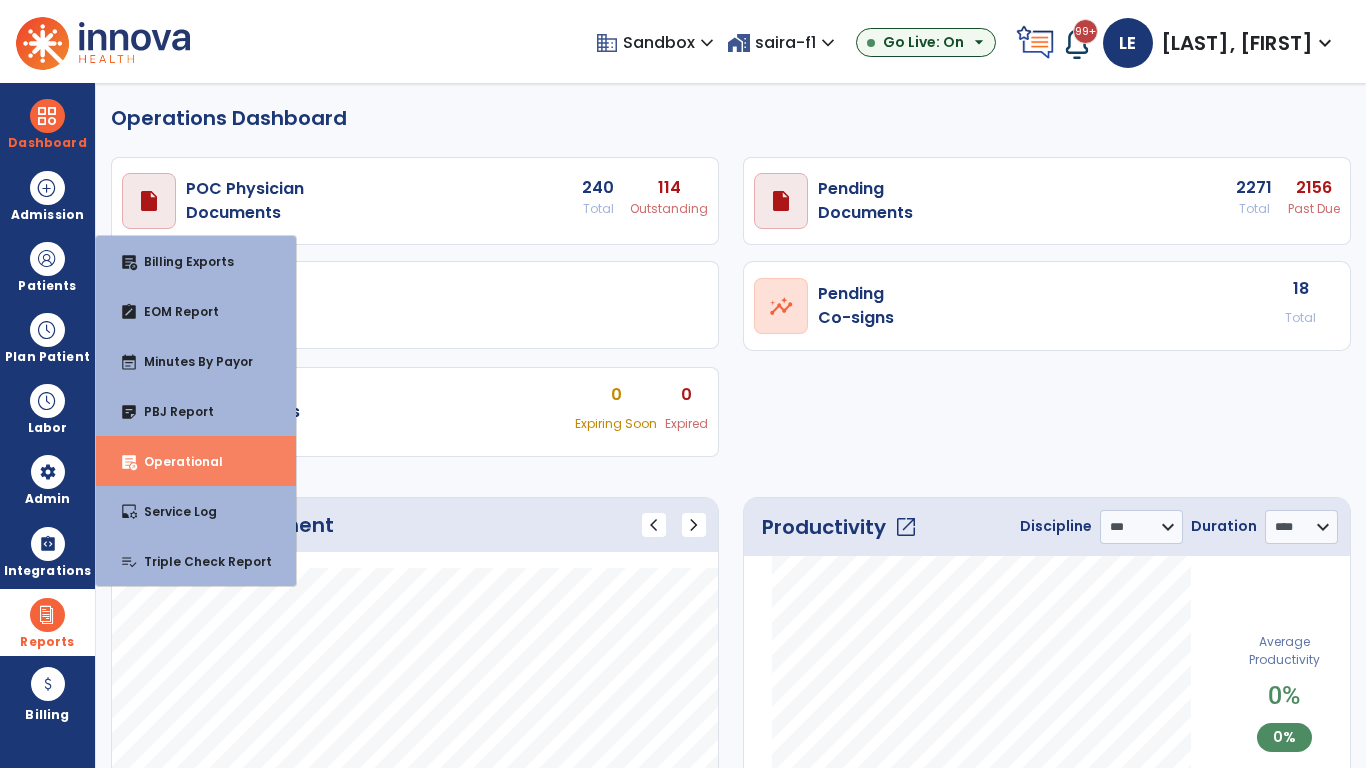 click on "Operational" at bounding box center (175, 461) 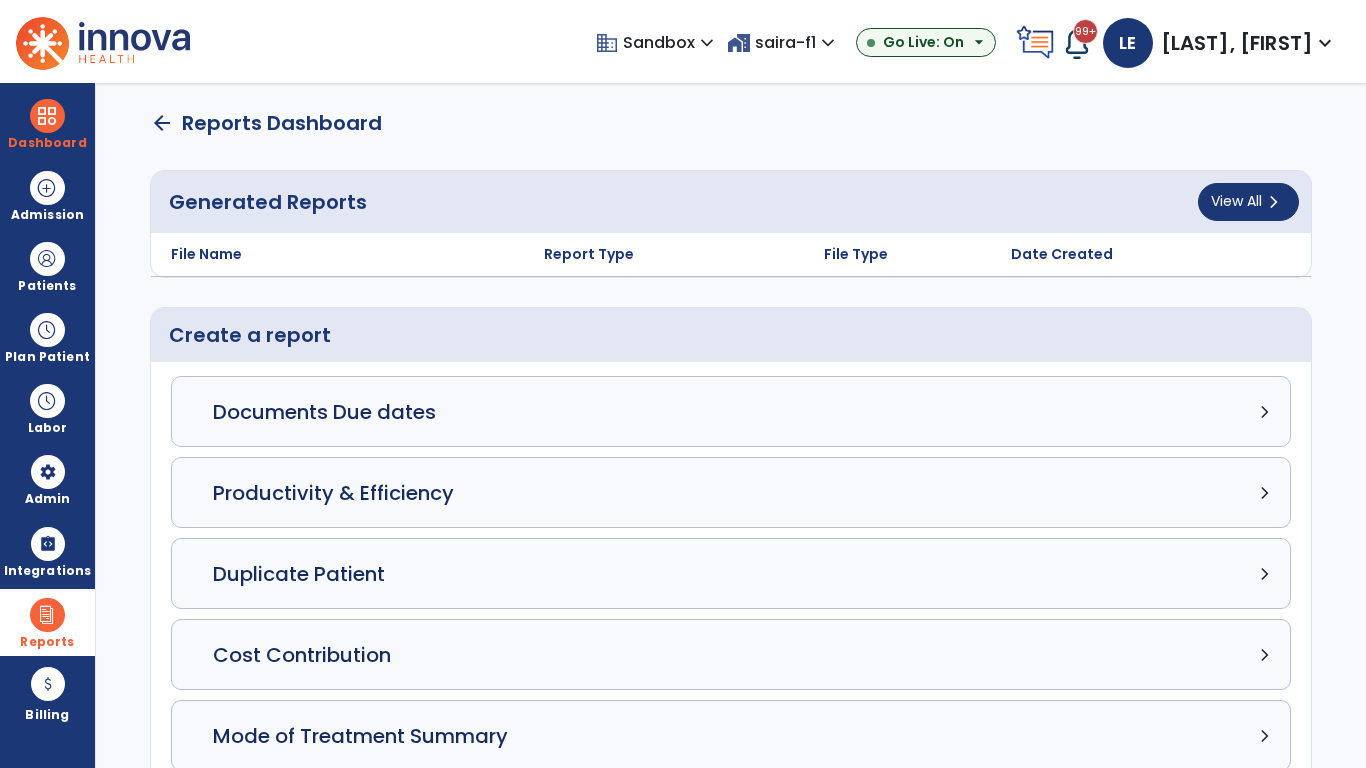 click on "Census Detail chevron_right" 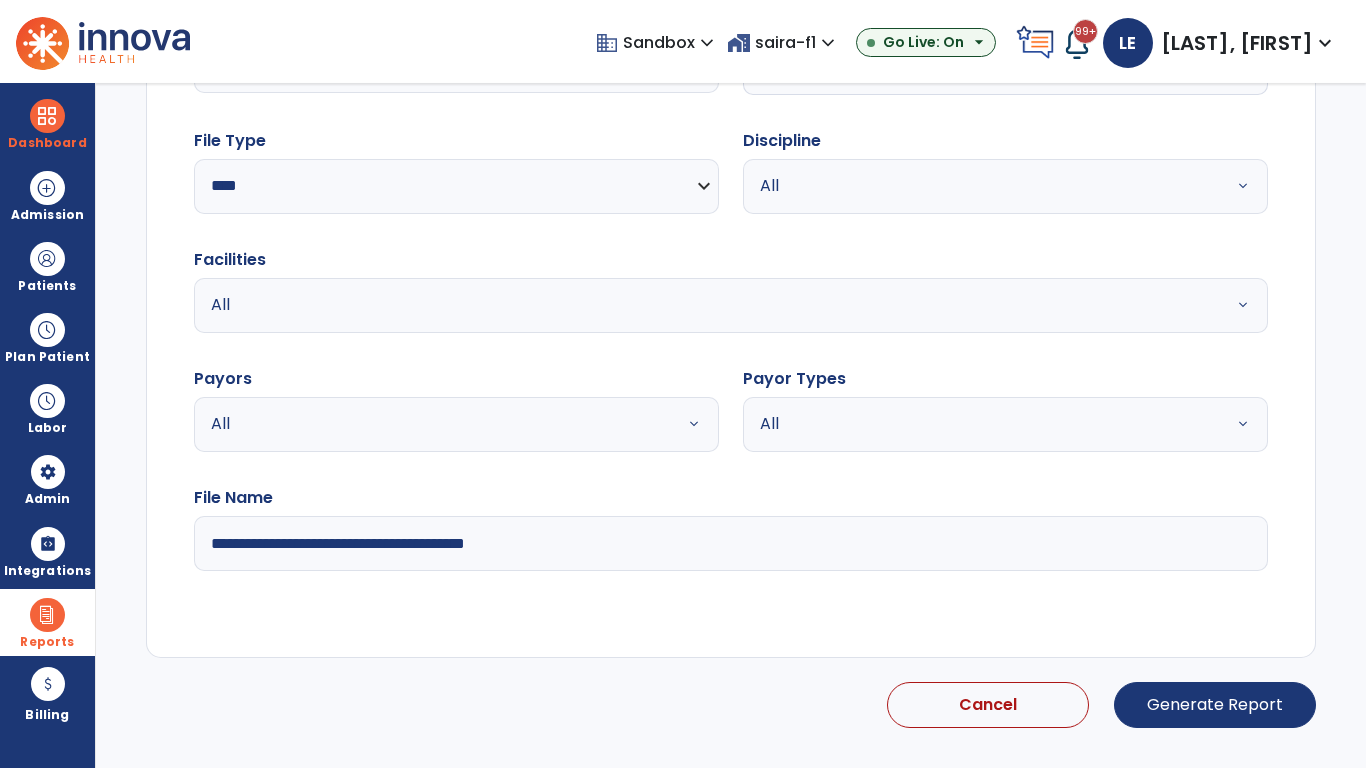 select on "*****" 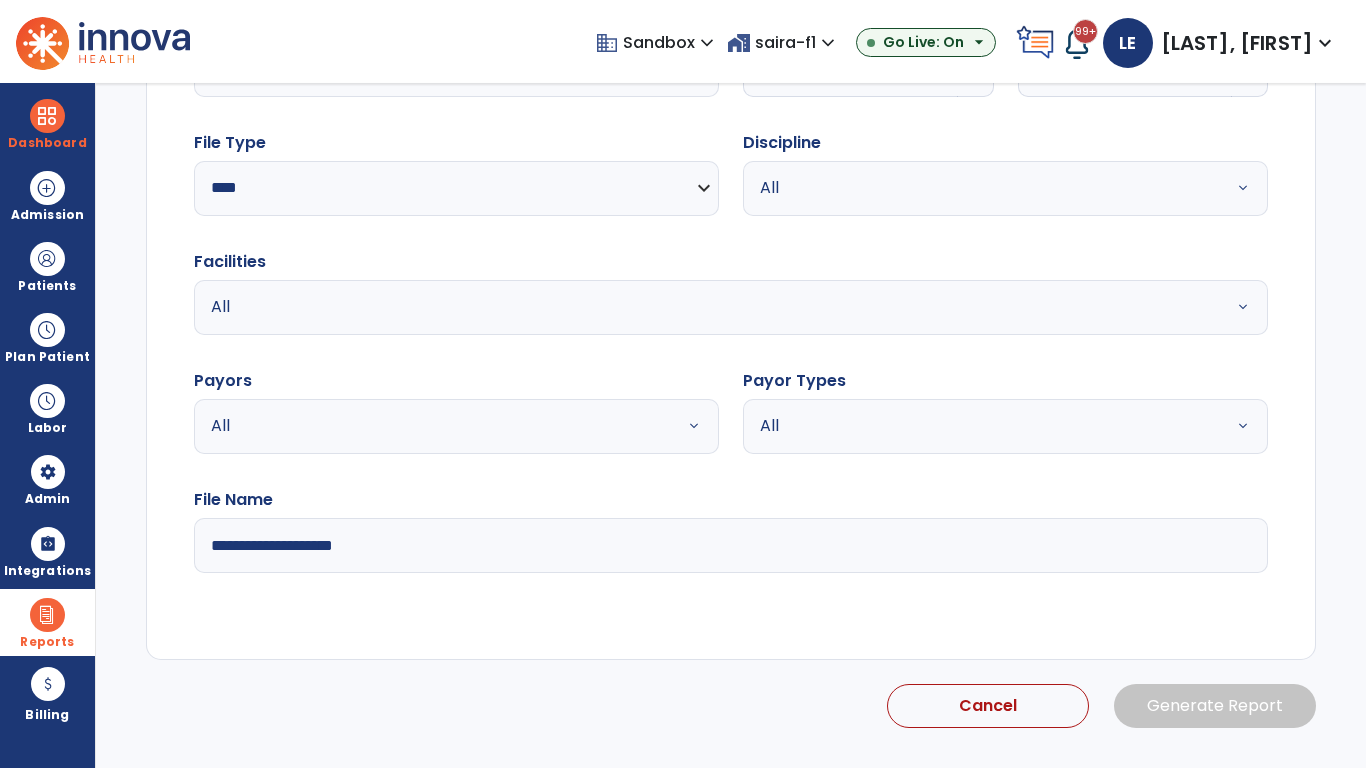 click 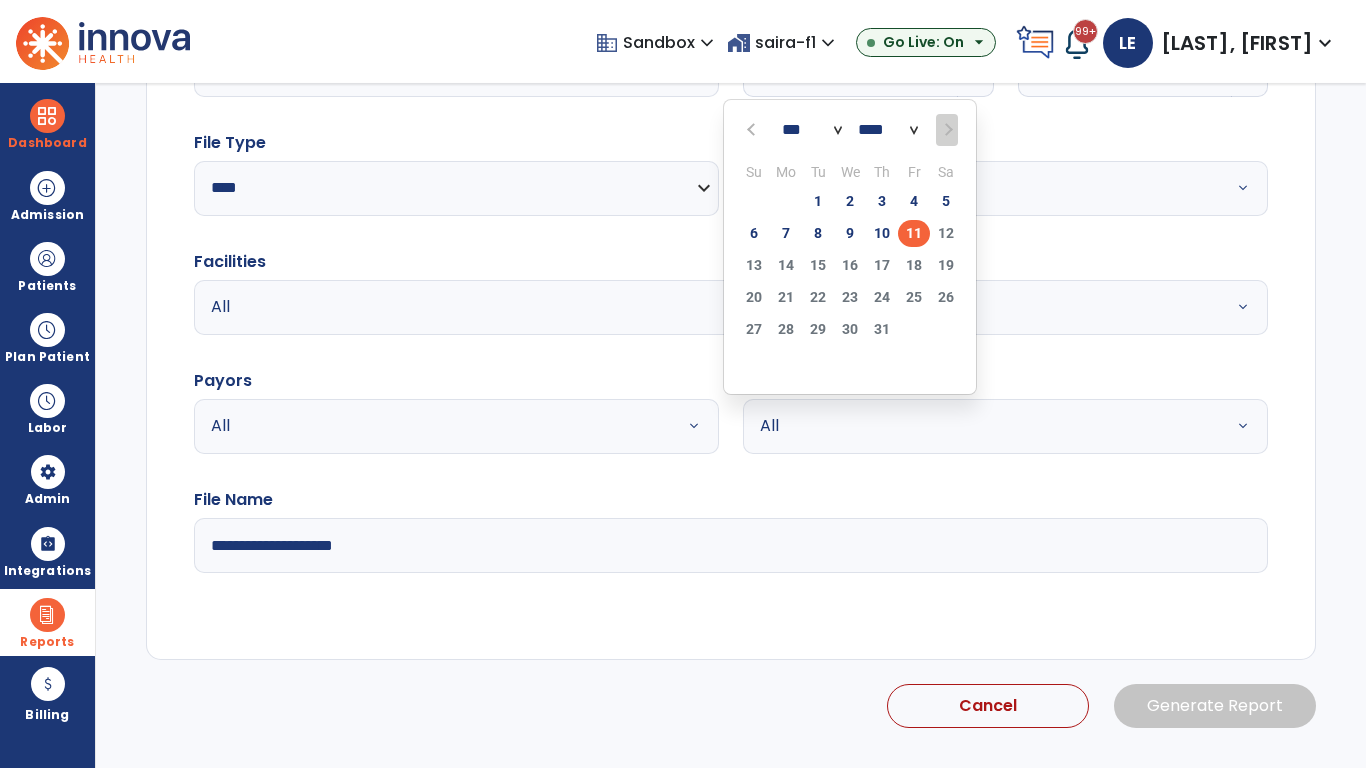 scroll, scrollTop: 192, scrollLeft: 0, axis: vertical 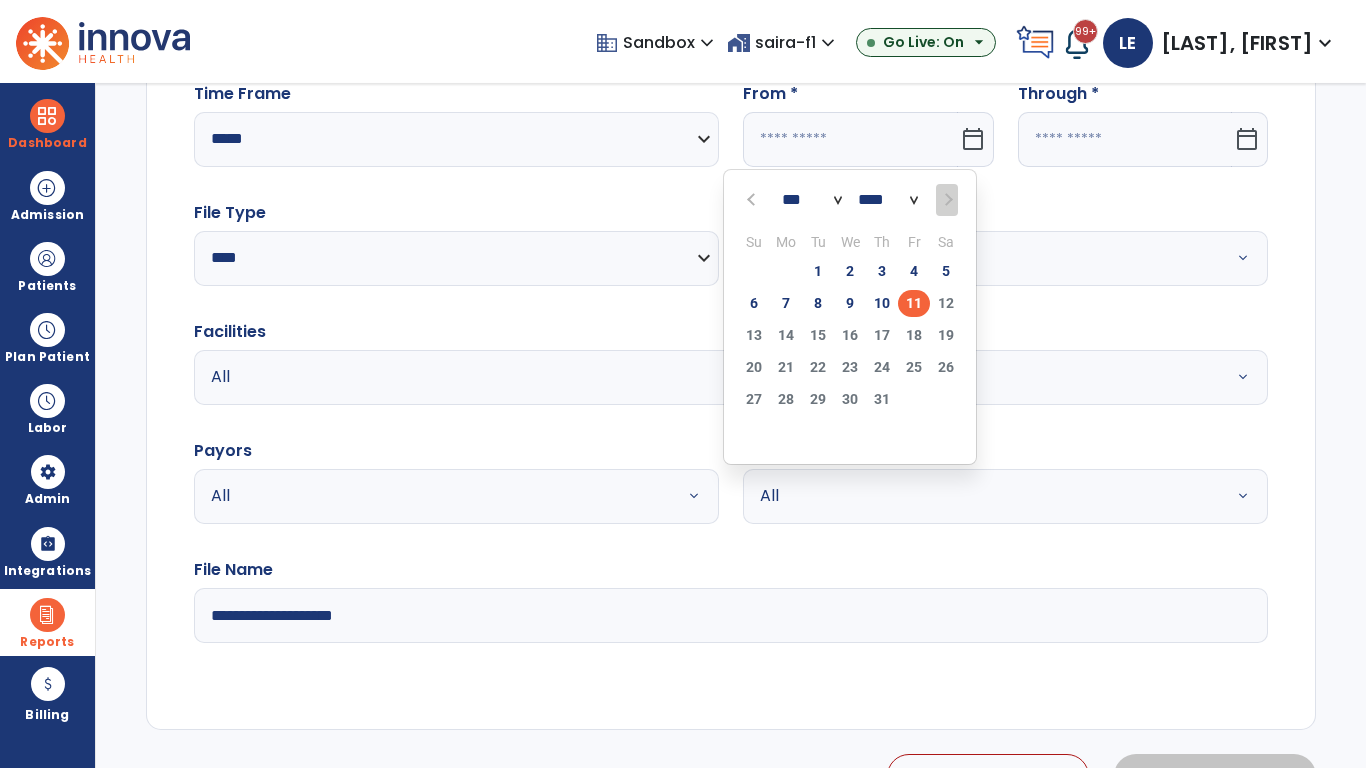 select on "****" 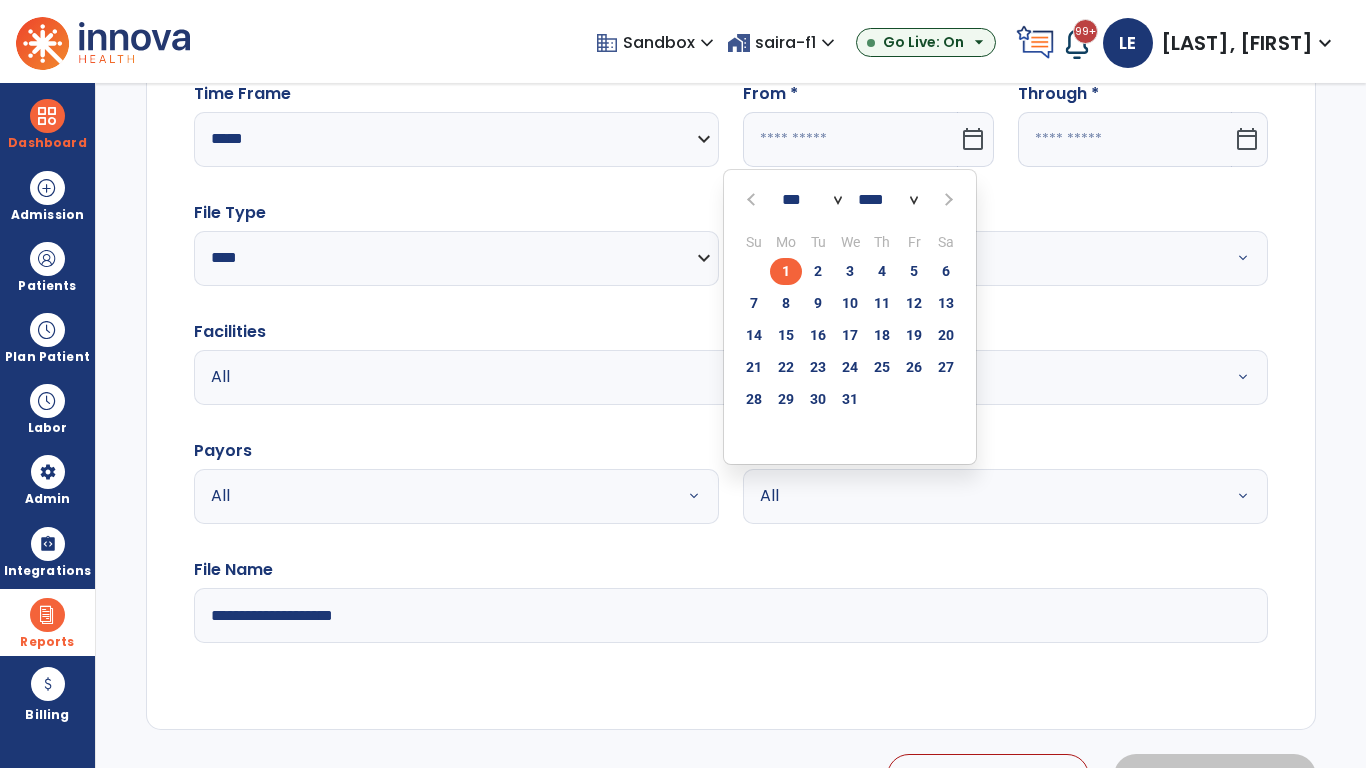 select on "**" 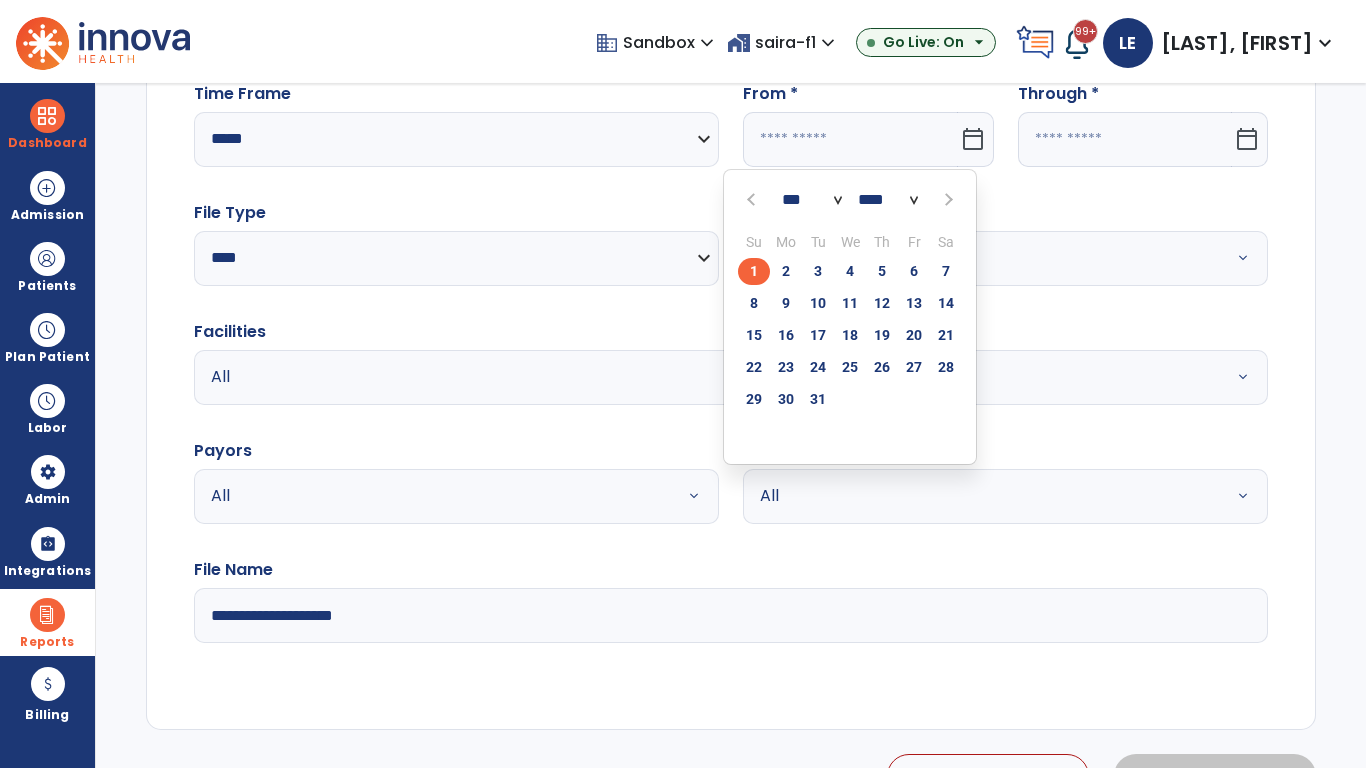 click on "1" 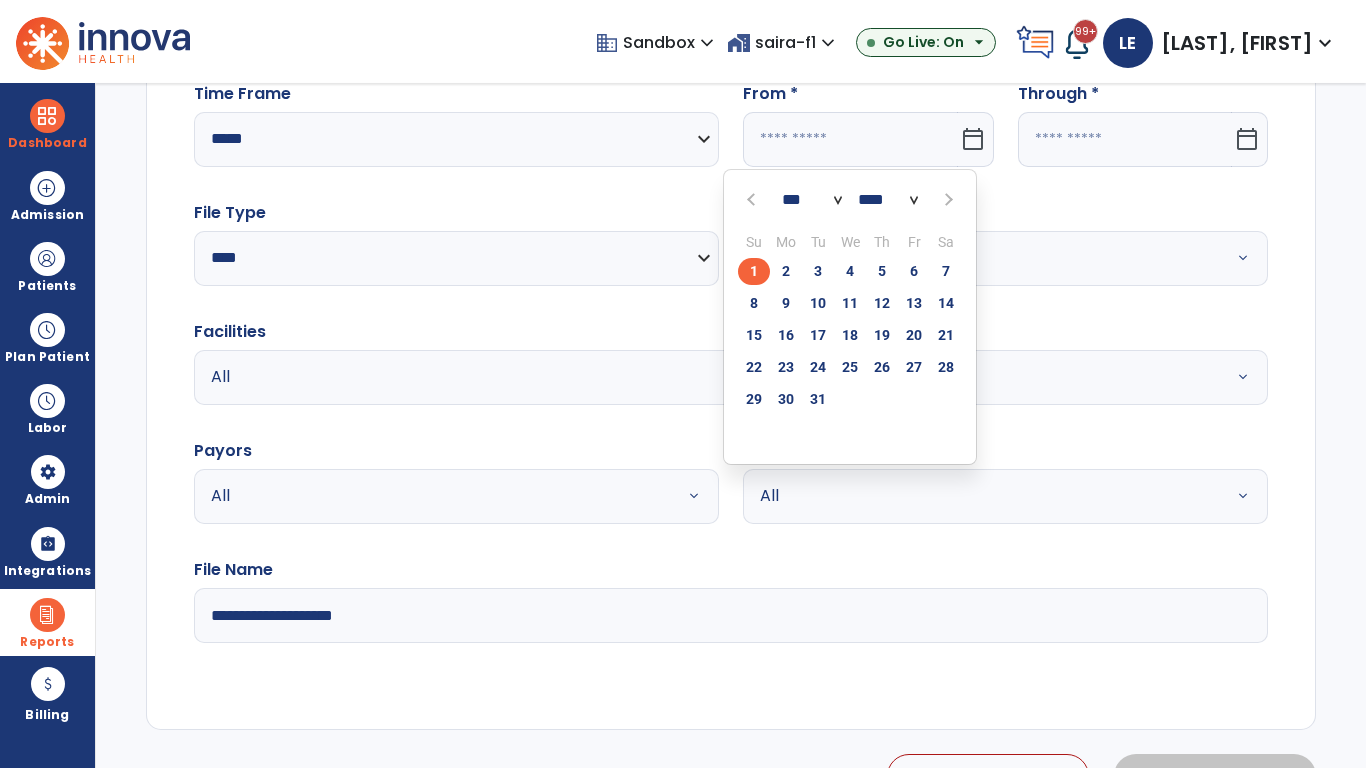 type on "**********" 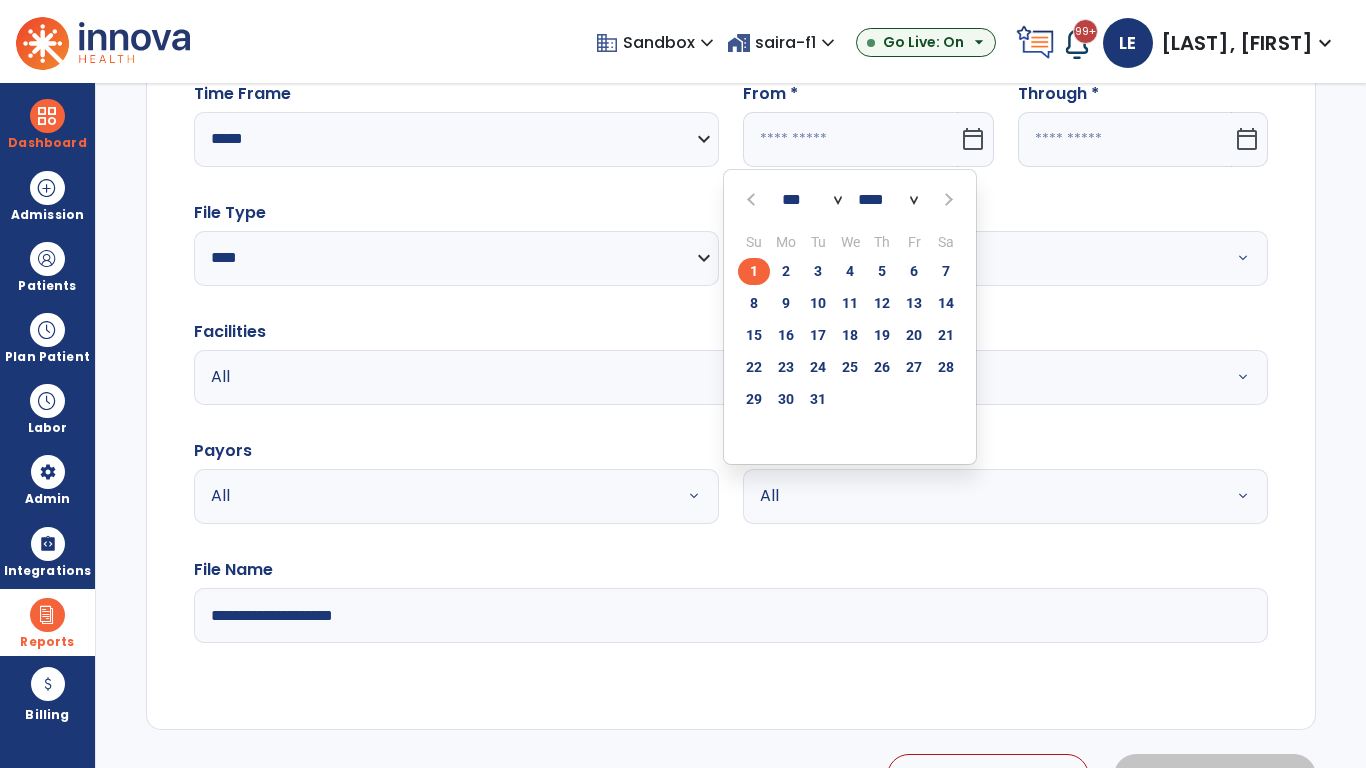 type on "*********" 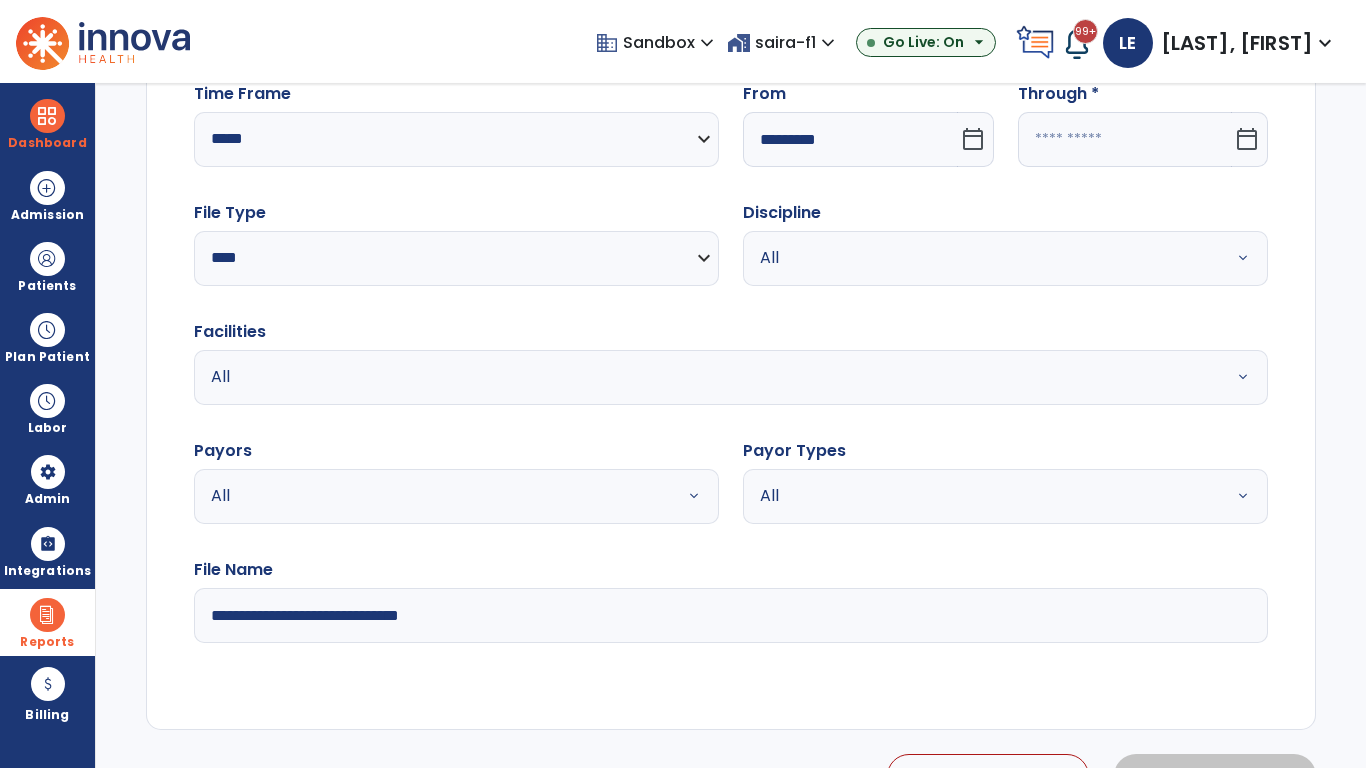 click 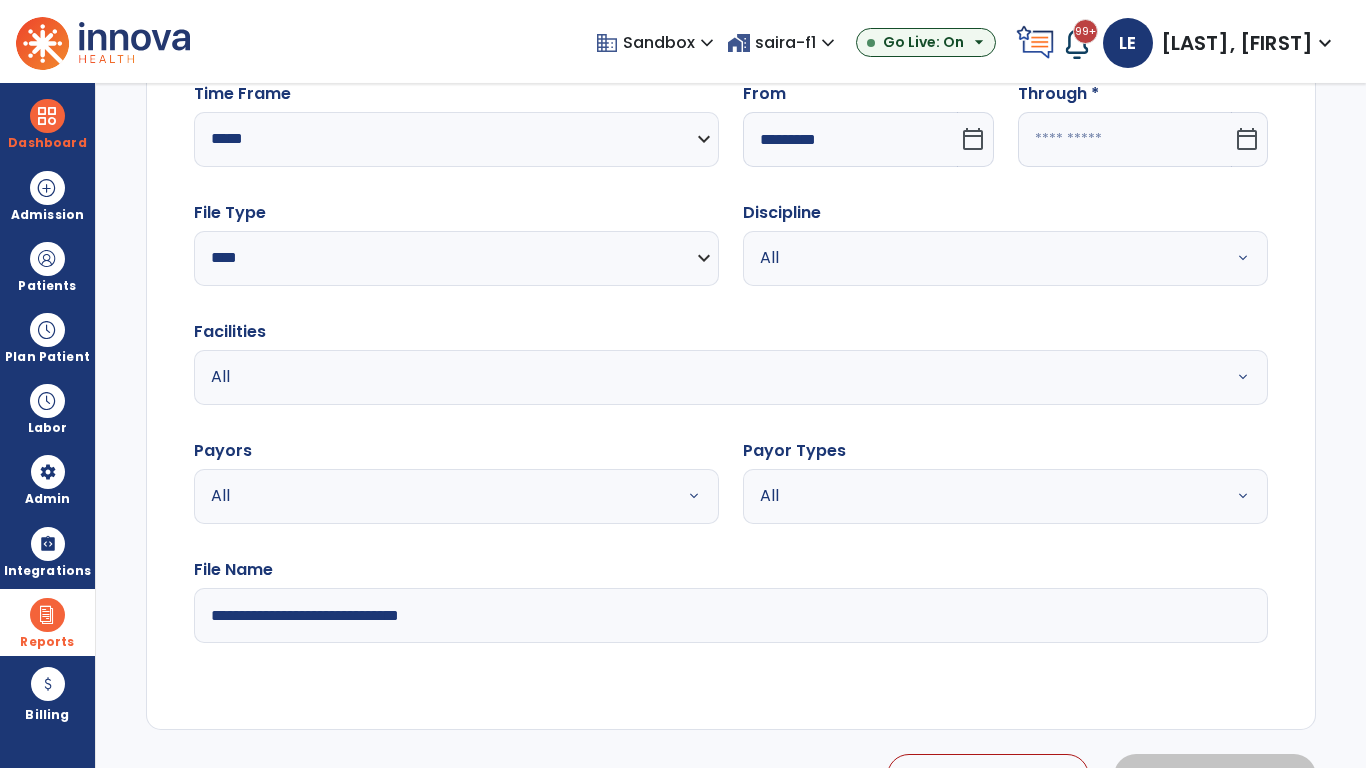 select on "*" 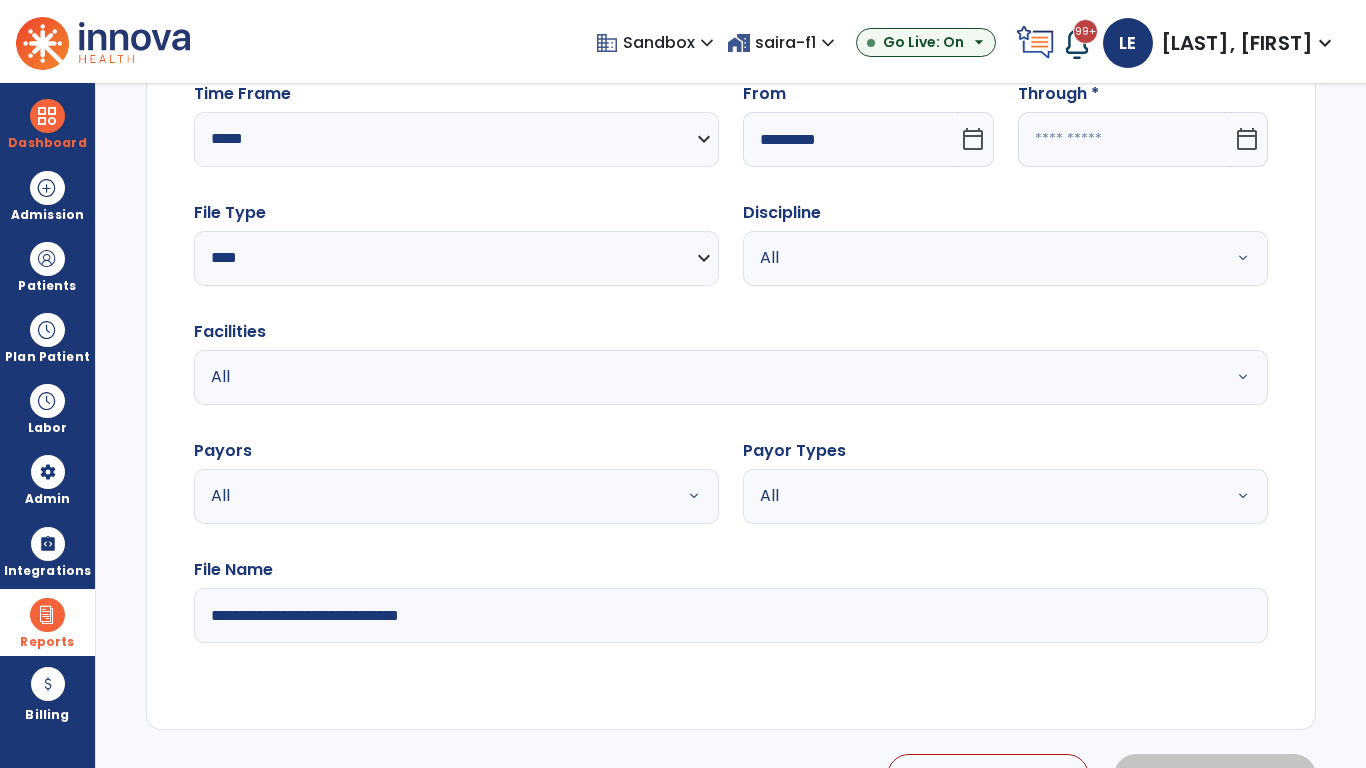 select on "****" 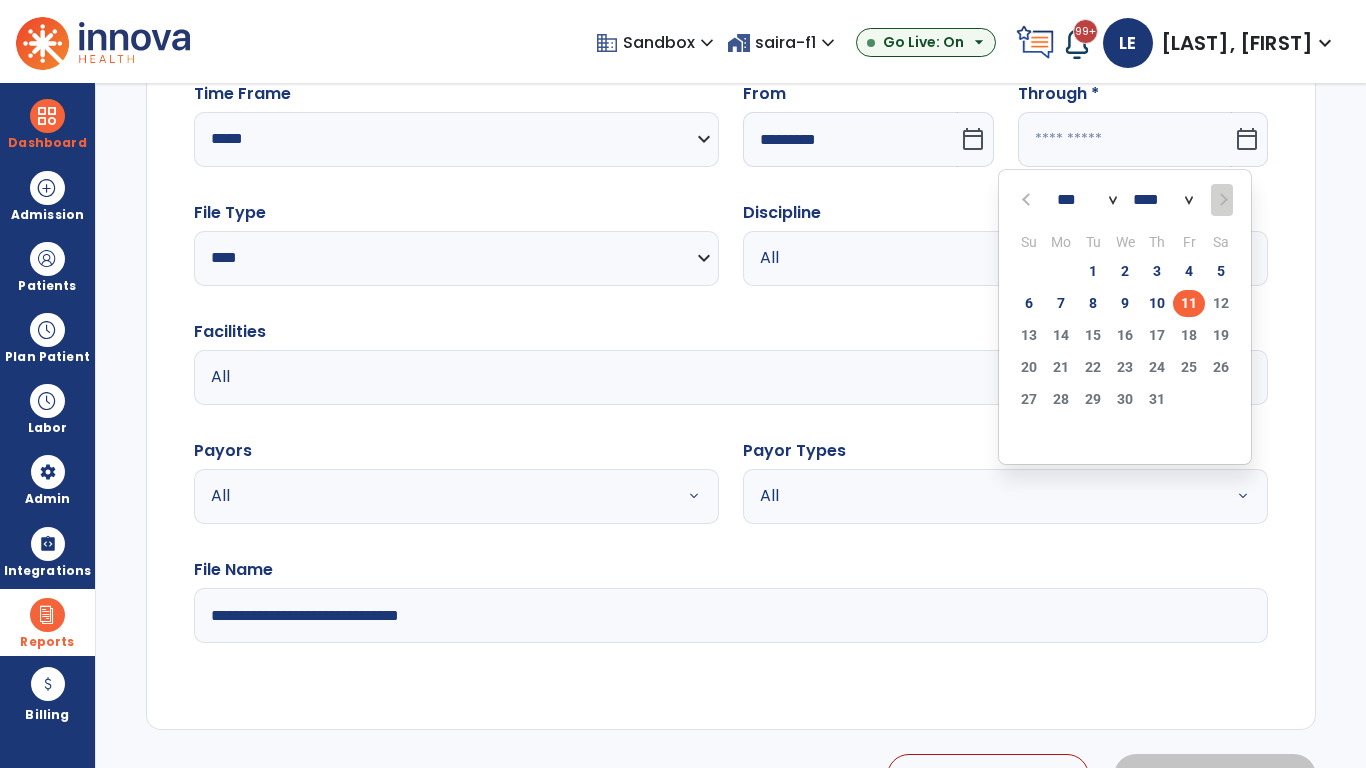 select on "*" 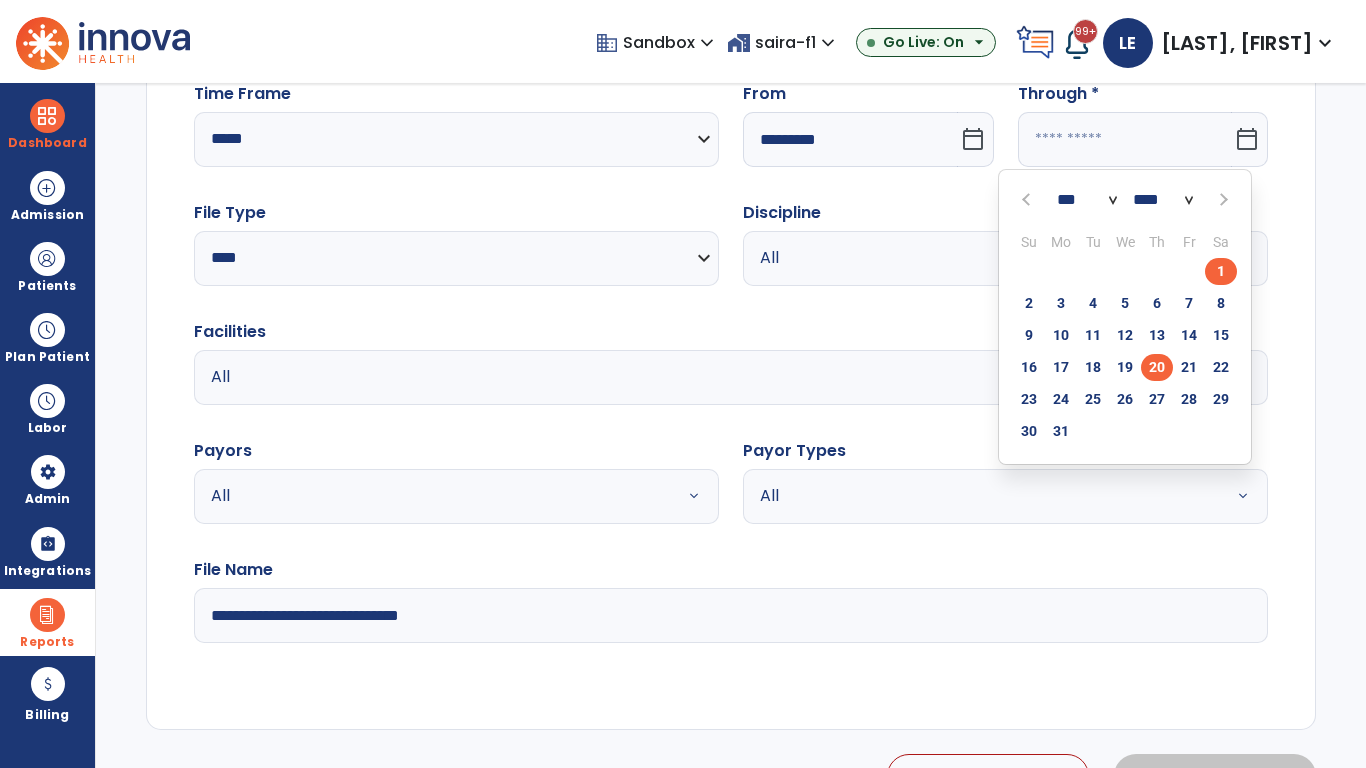 click on "20" 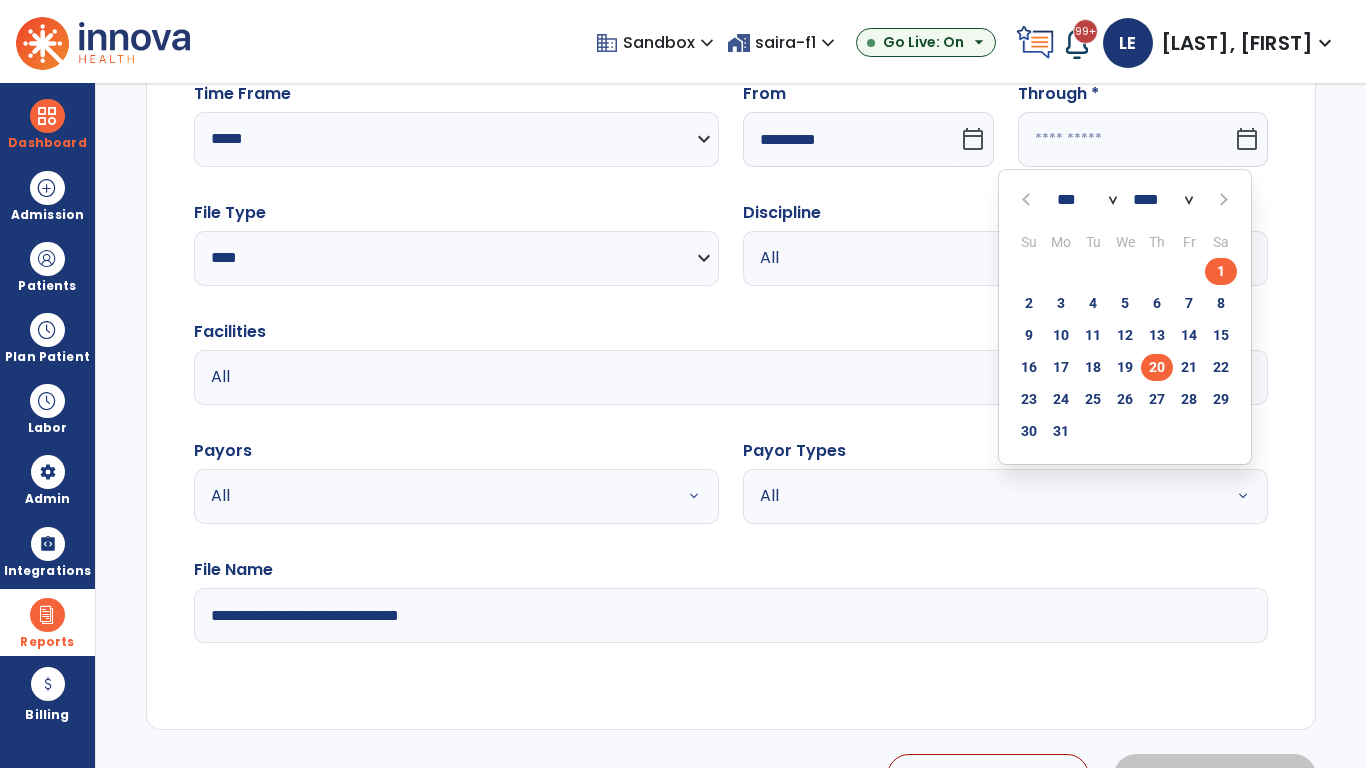 type on "**********" 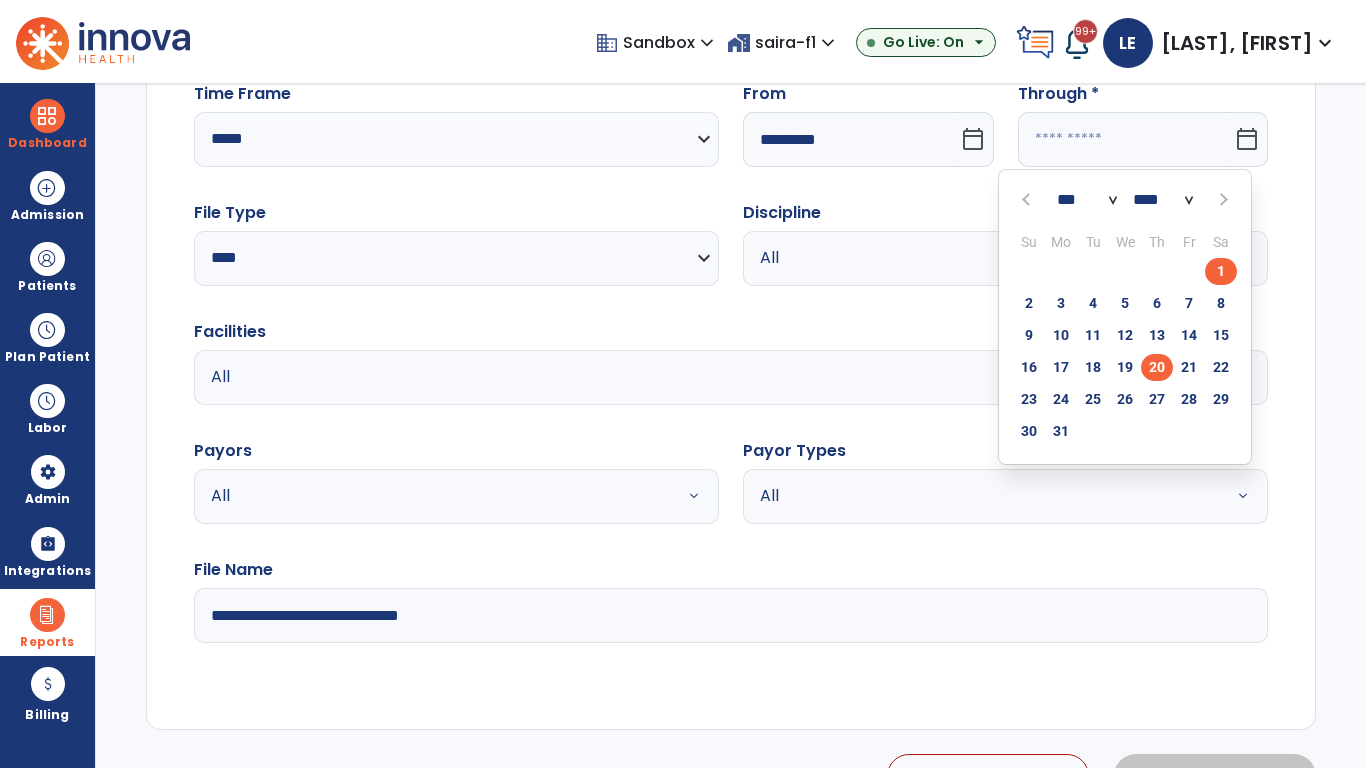 type on "*********" 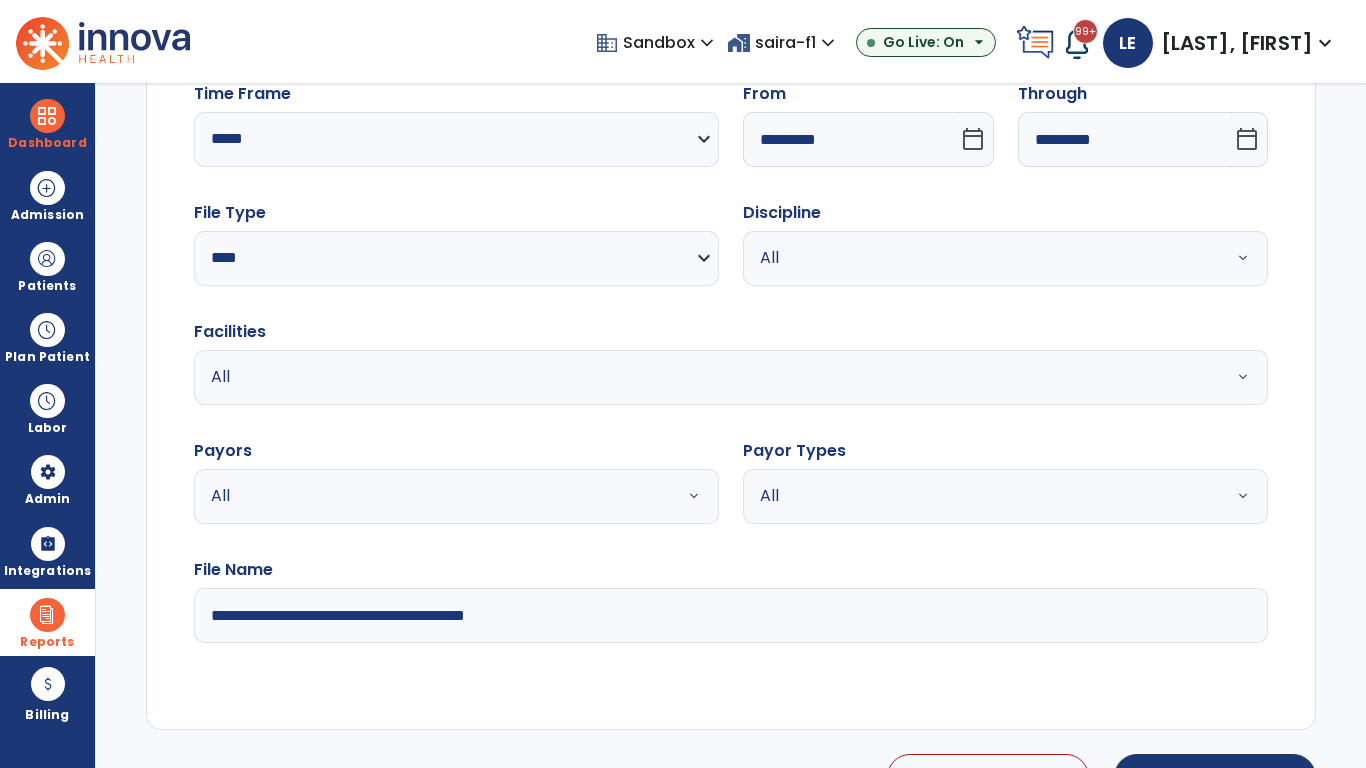 click on "All" at bounding box center [981, 258] 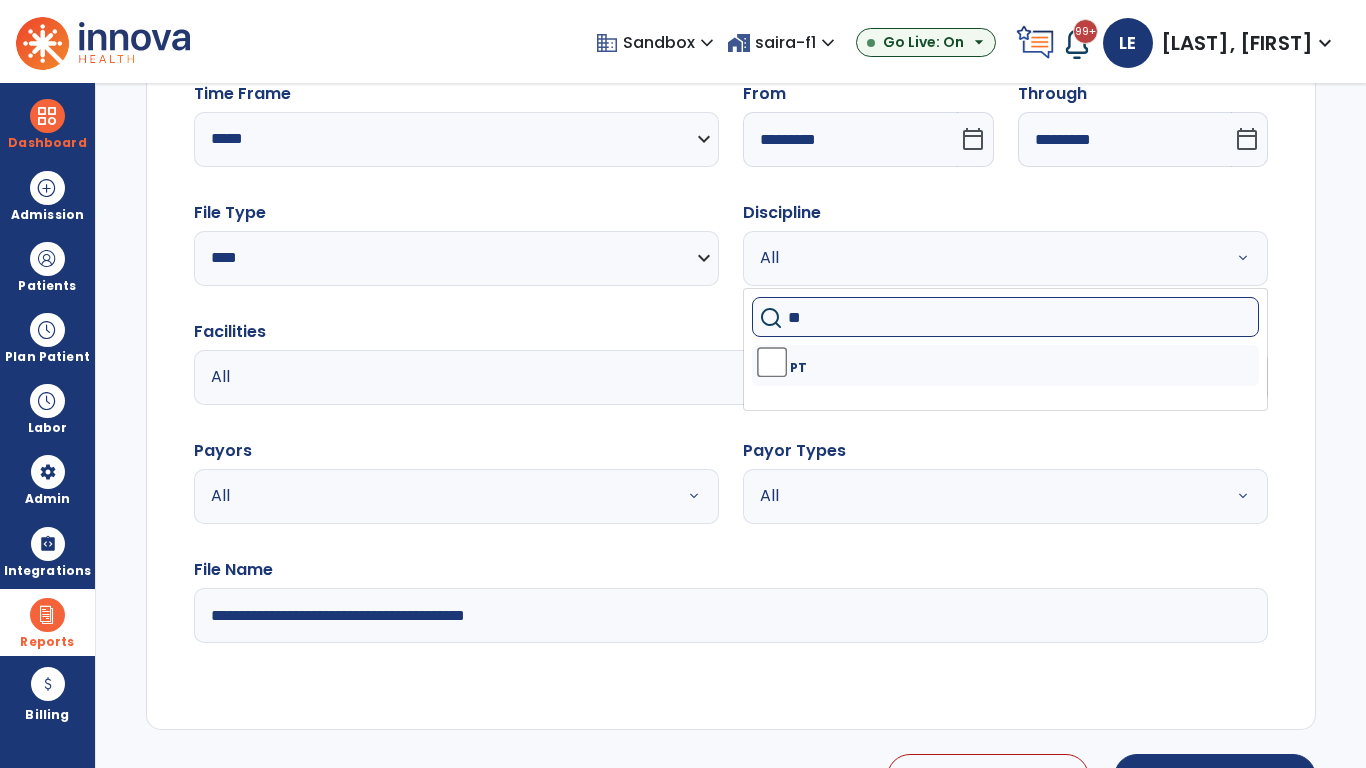 type on "**" 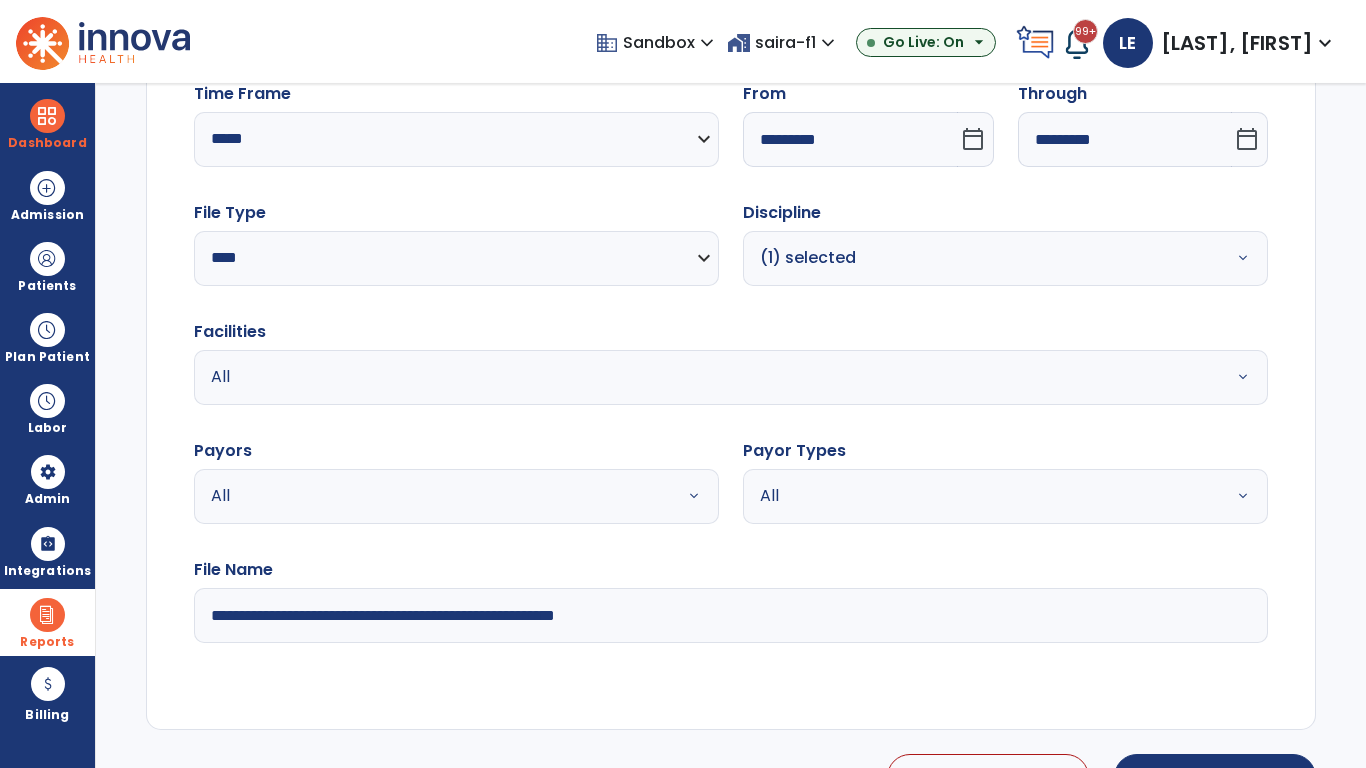 type on "**********" 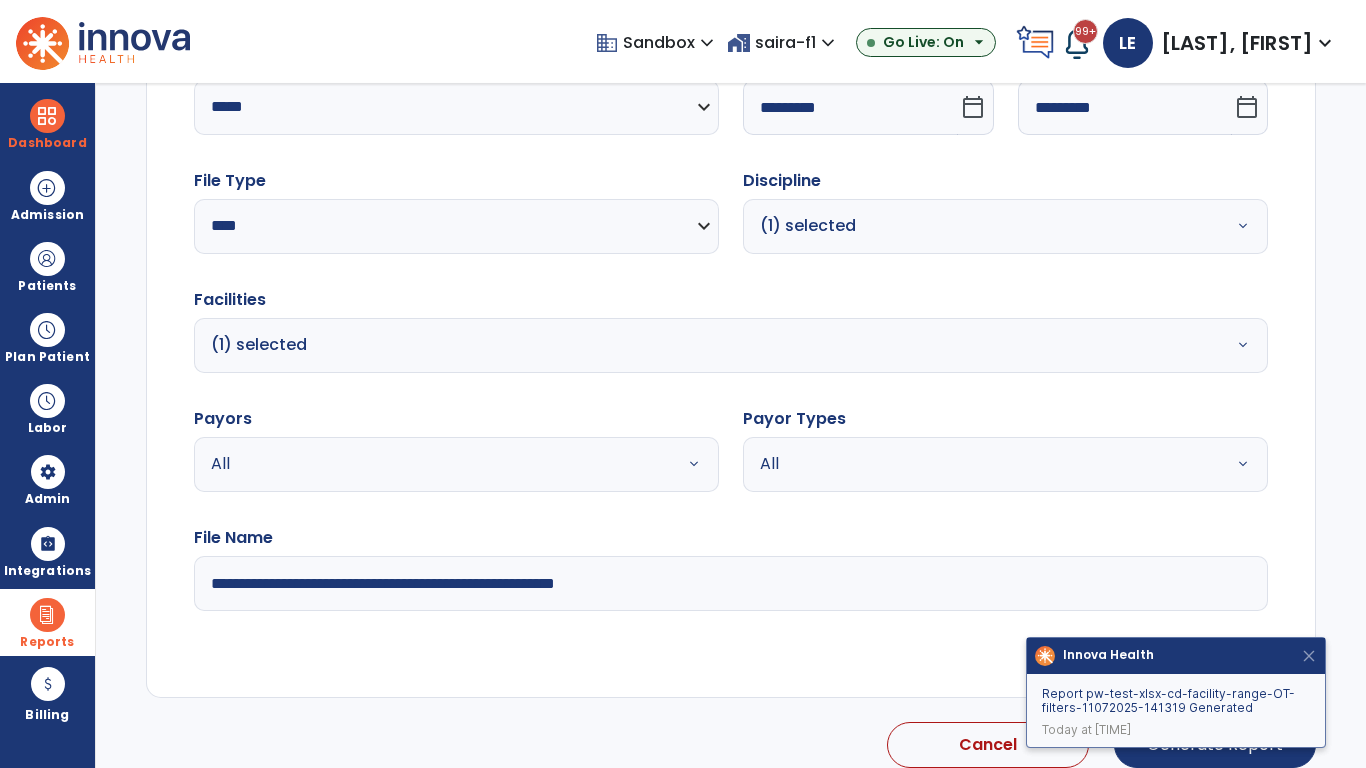 scroll, scrollTop: 264, scrollLeft: 0, axis: vertical 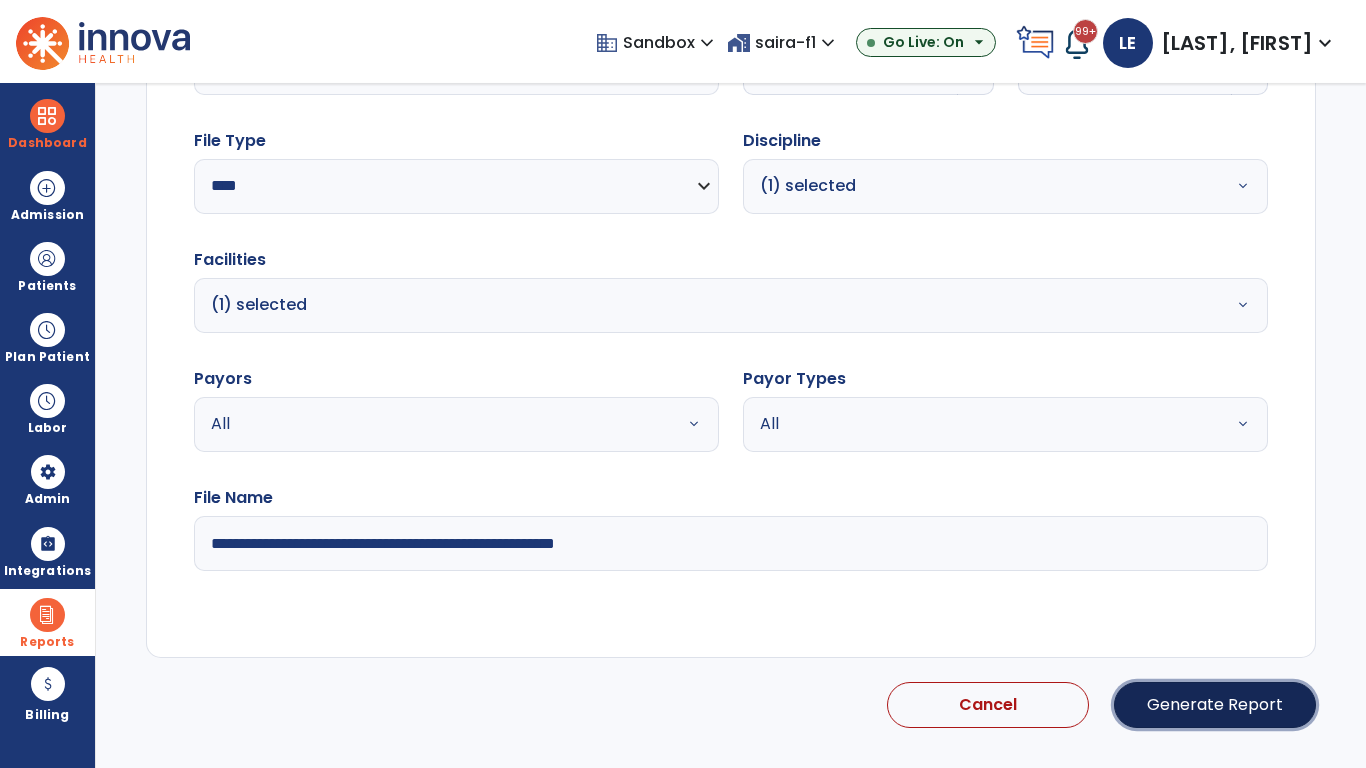 click on "Generate Report" 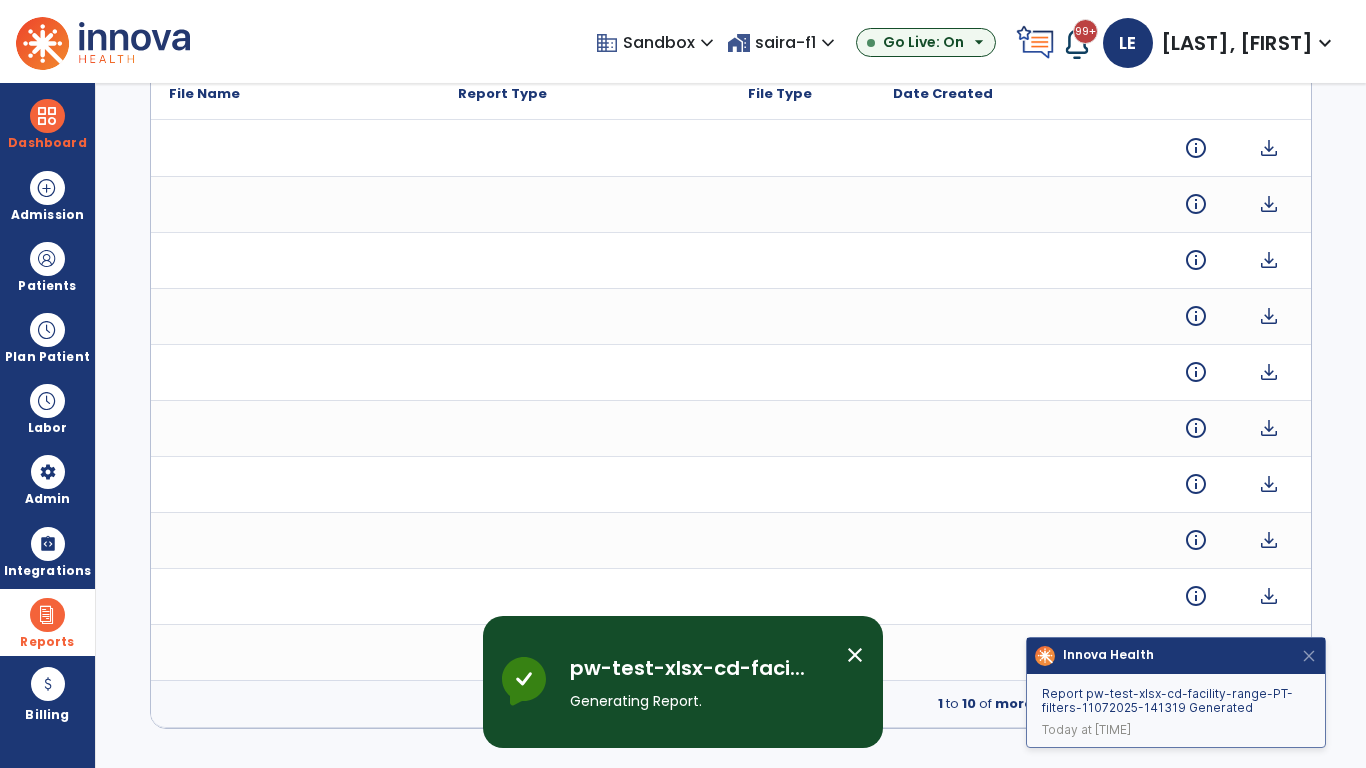 scroll, scrollTop: 0, scrollLeft: 0, axis: both 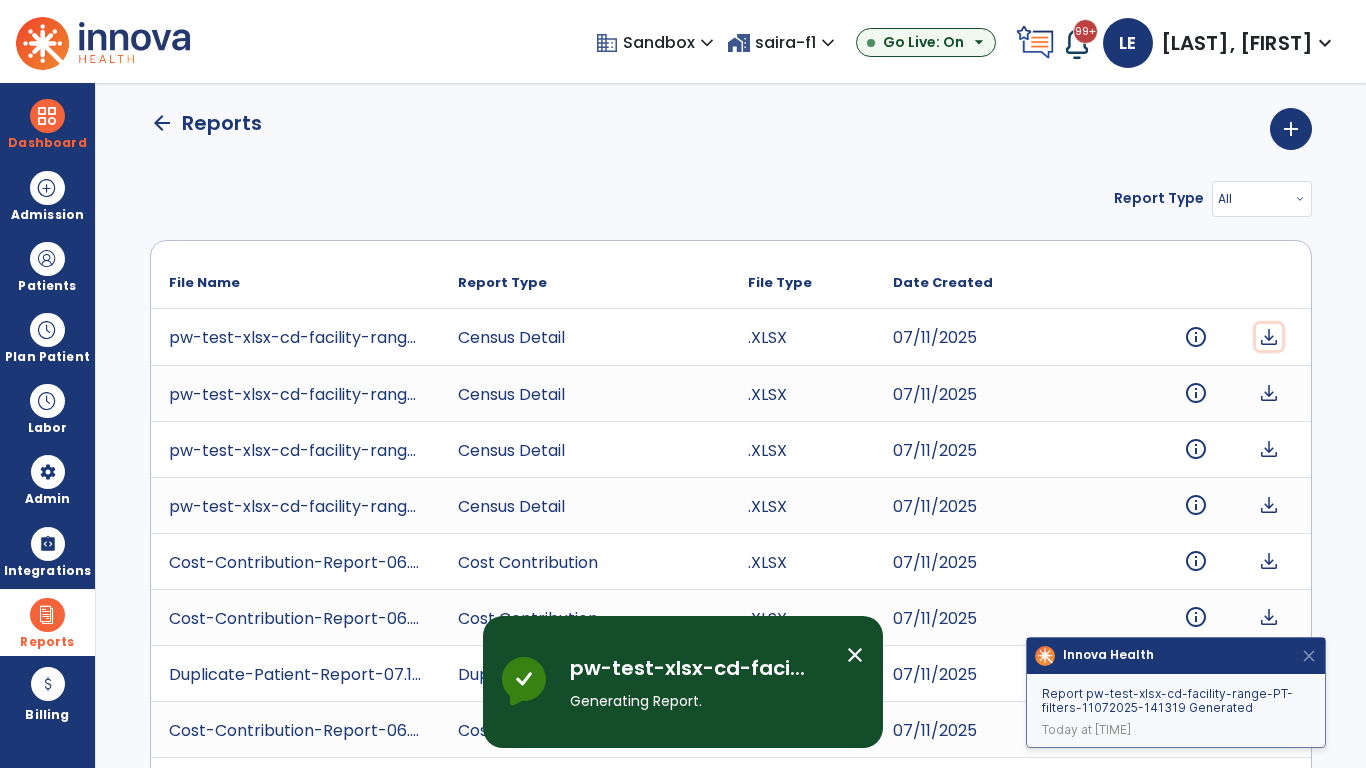 click on "download" 